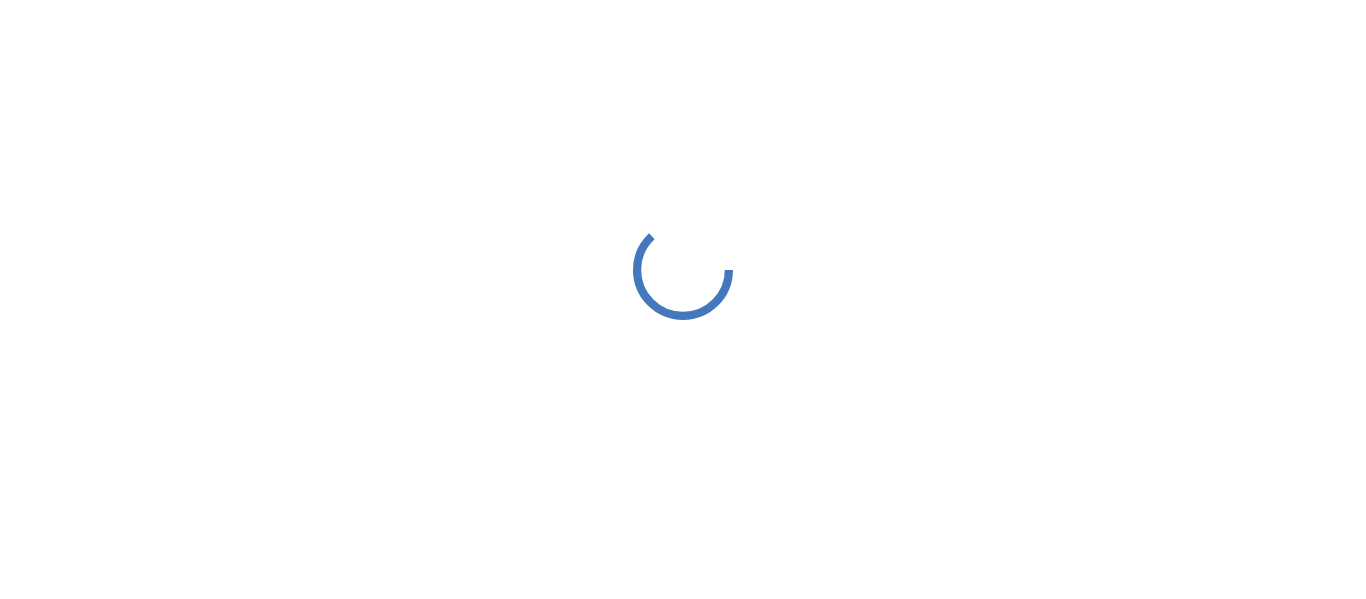 scroll, scrollTop: 0, scrollLeft: 0, axis: both 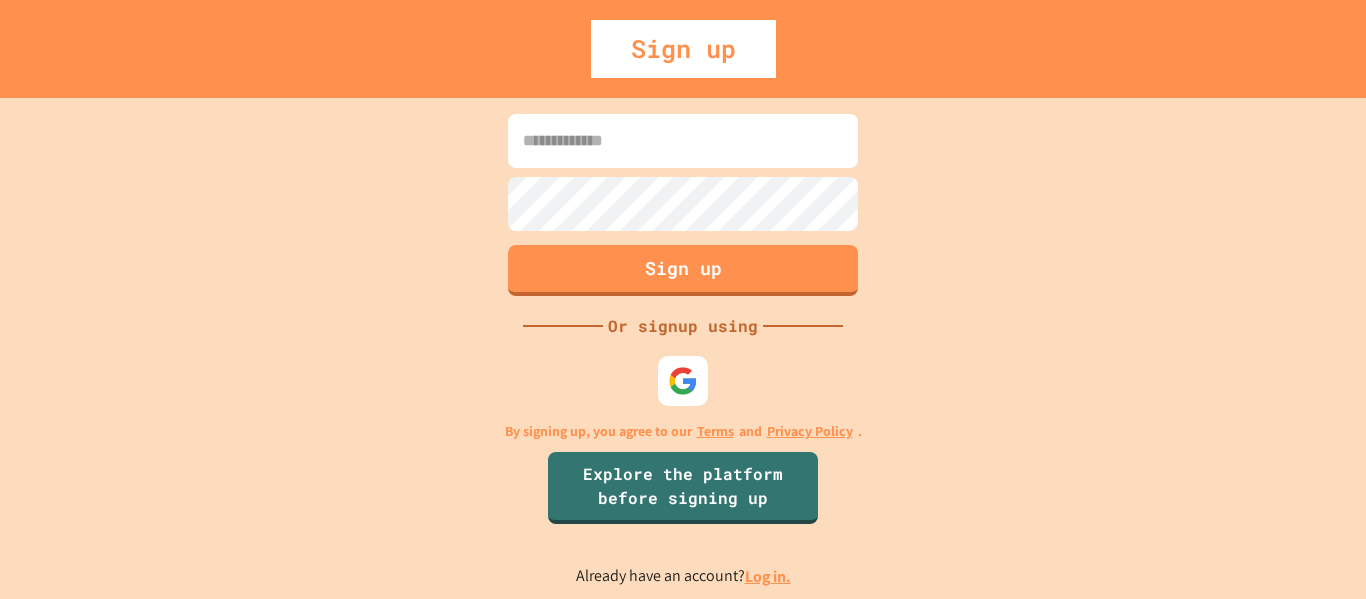 click at bounding box center (683, 141) 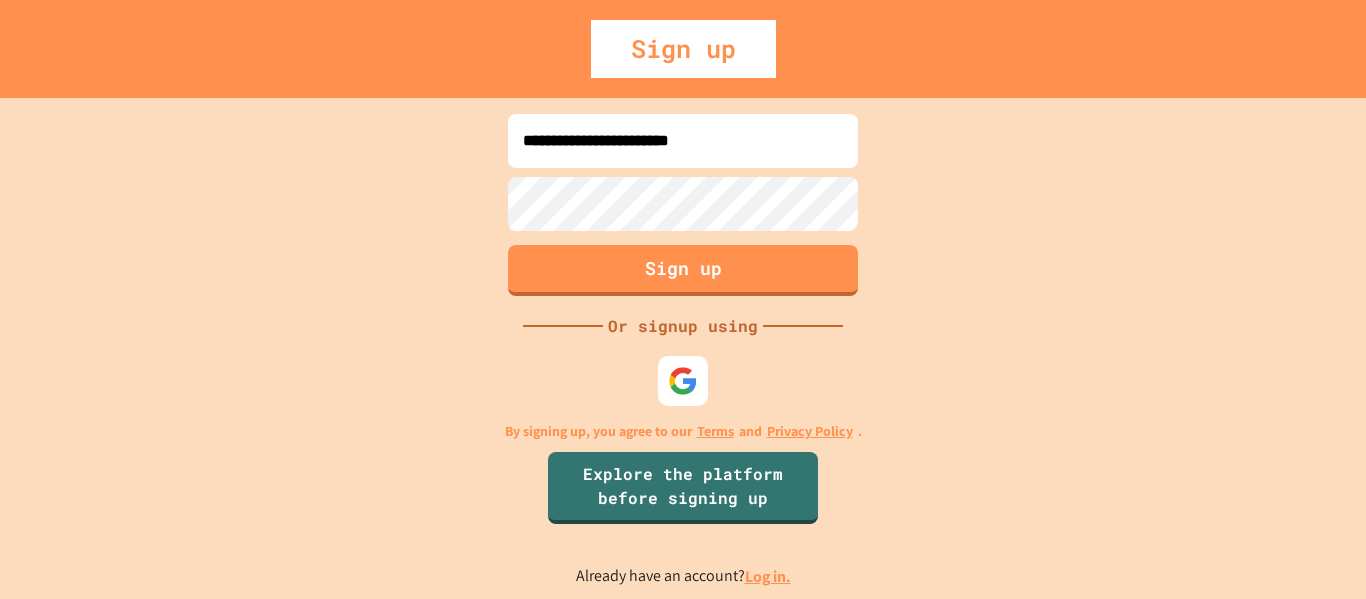type on "**********" 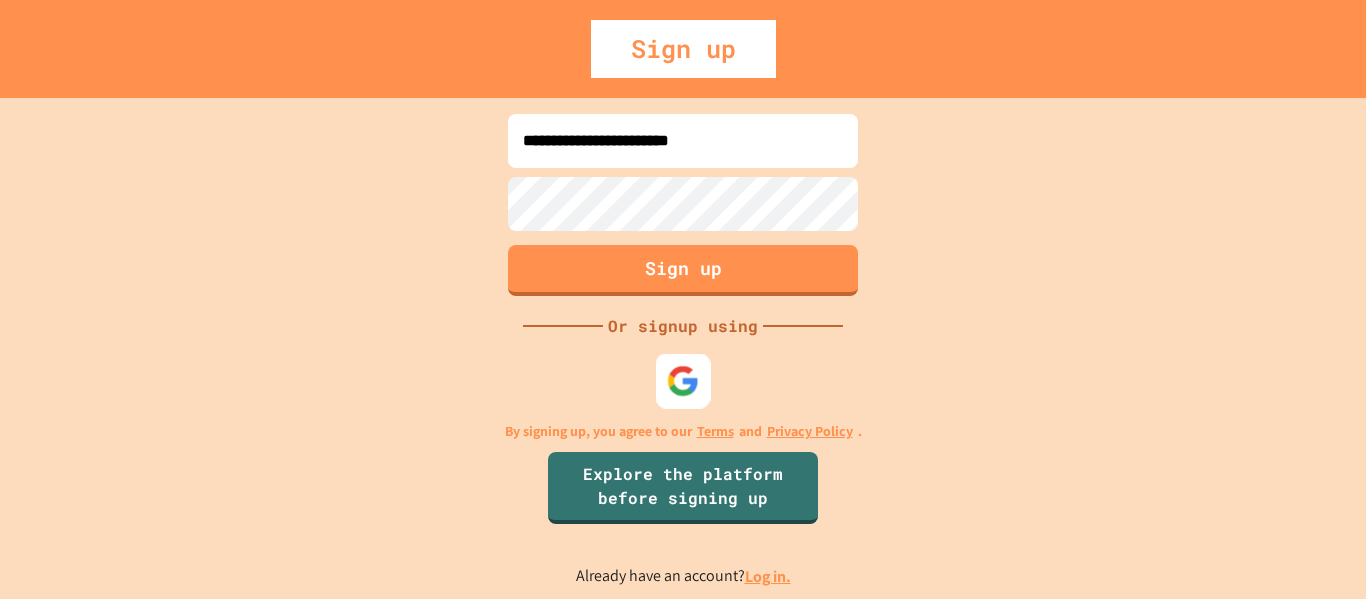 click at bounding box center (683, 380) 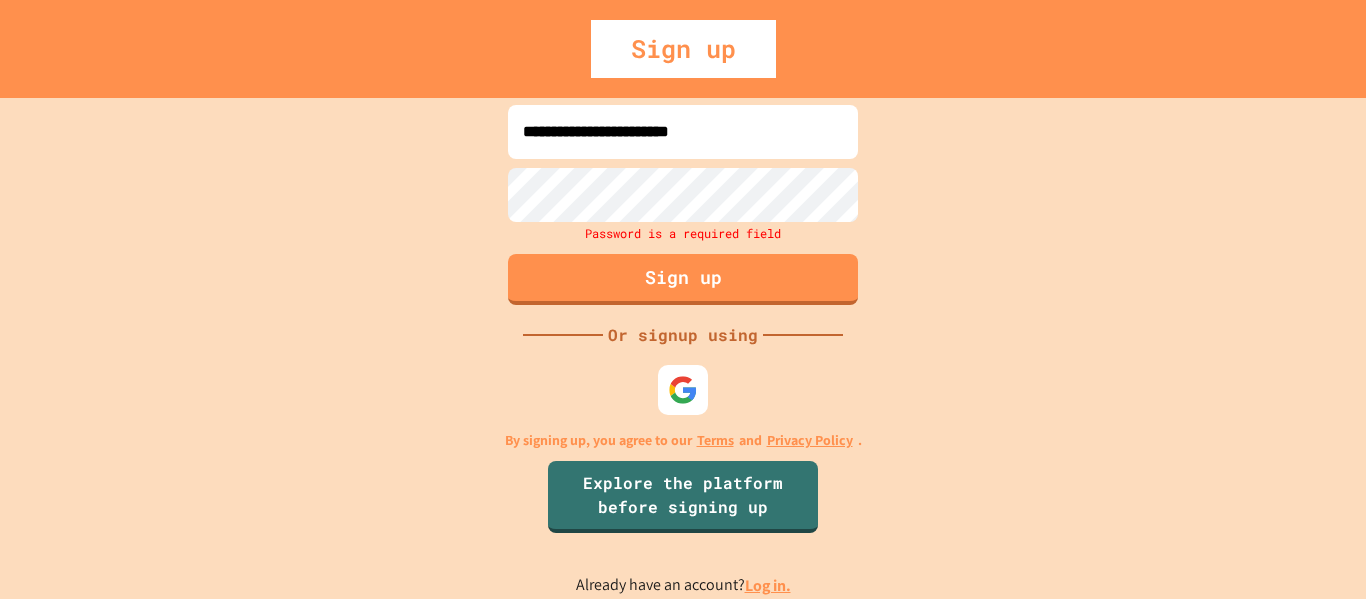 scroll, scrollTop: 0, scrollLeft: 0, axis: both 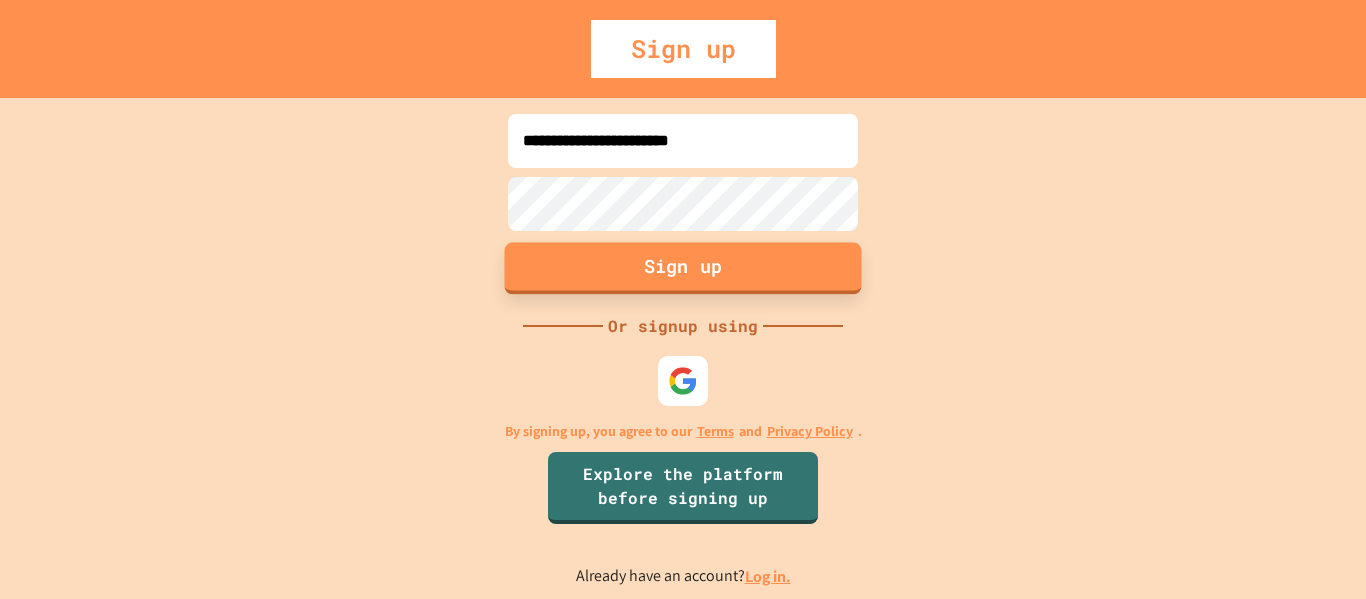 click on "Sign up" at bounding box center [683, 268] 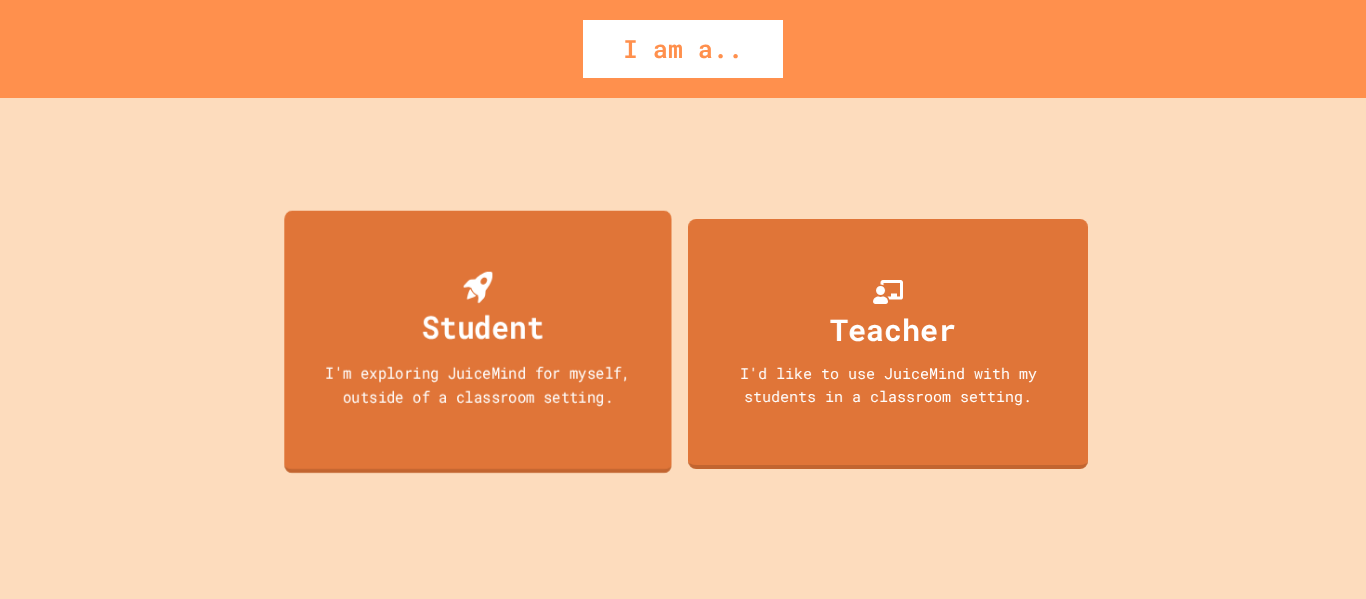click on "Student" at bounding box center (483, 326) 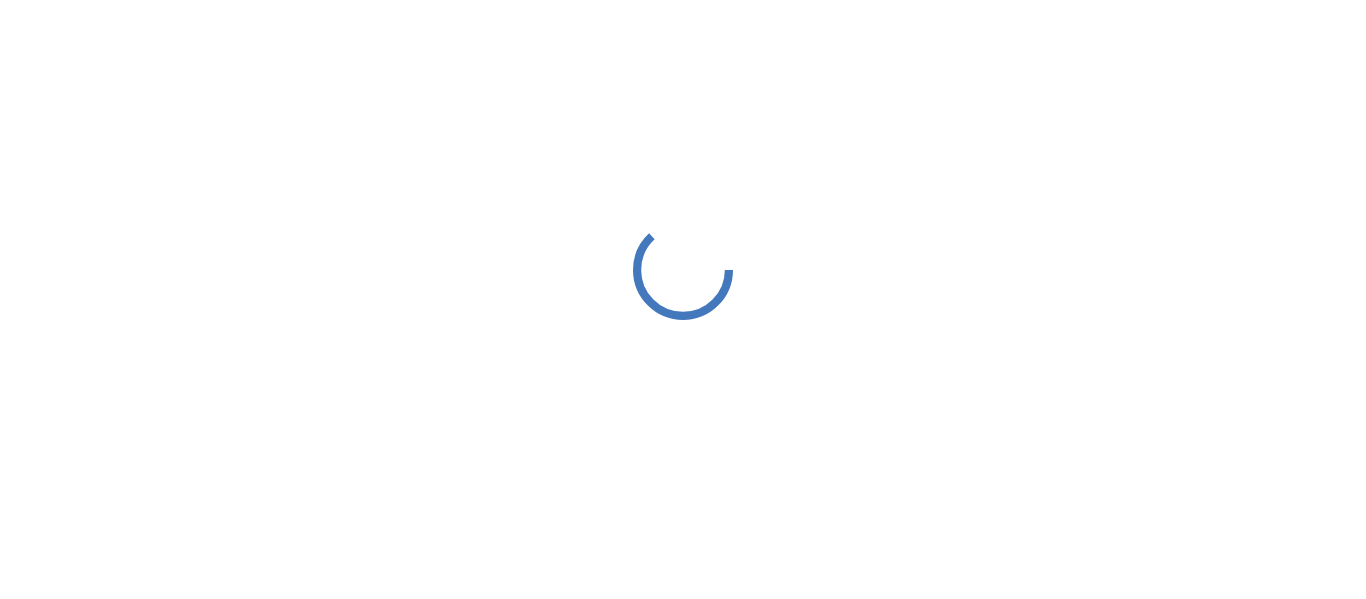 scroll, scrollTop: 0, scrollLeft: 0, axis: both 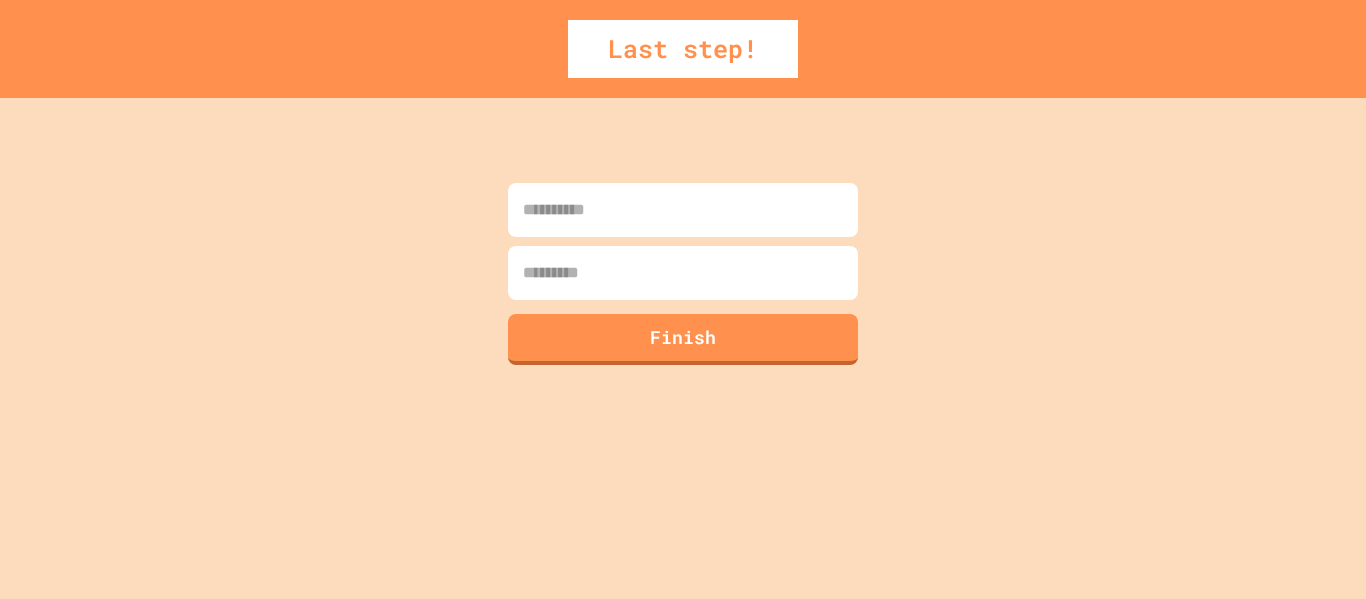 click at bounding box center (683, 210) 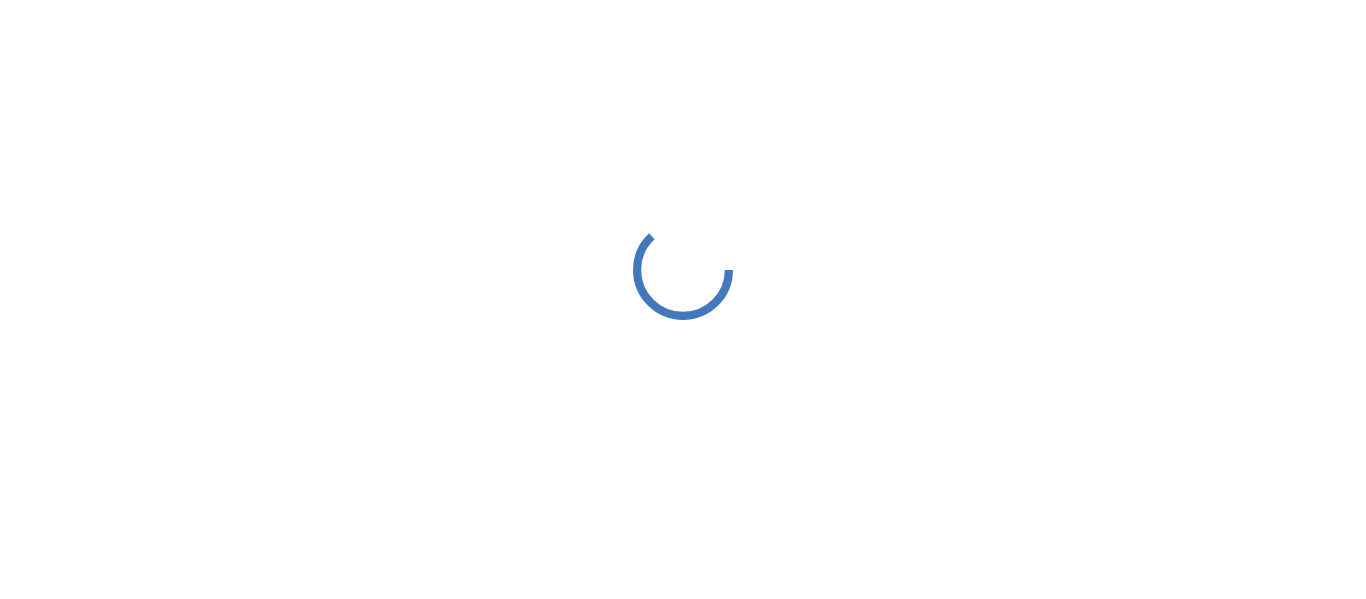 scroll, scrollTop: 0, scrollLeft: 0, axis: both 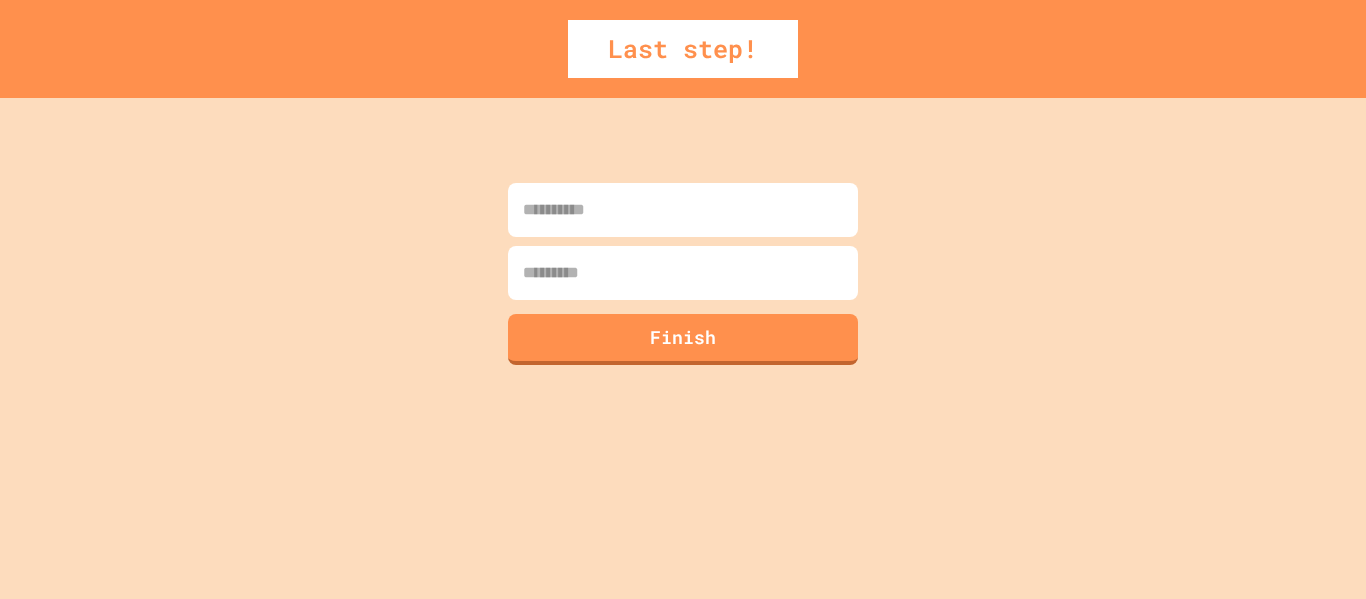 click at bounding box center [683, 210] 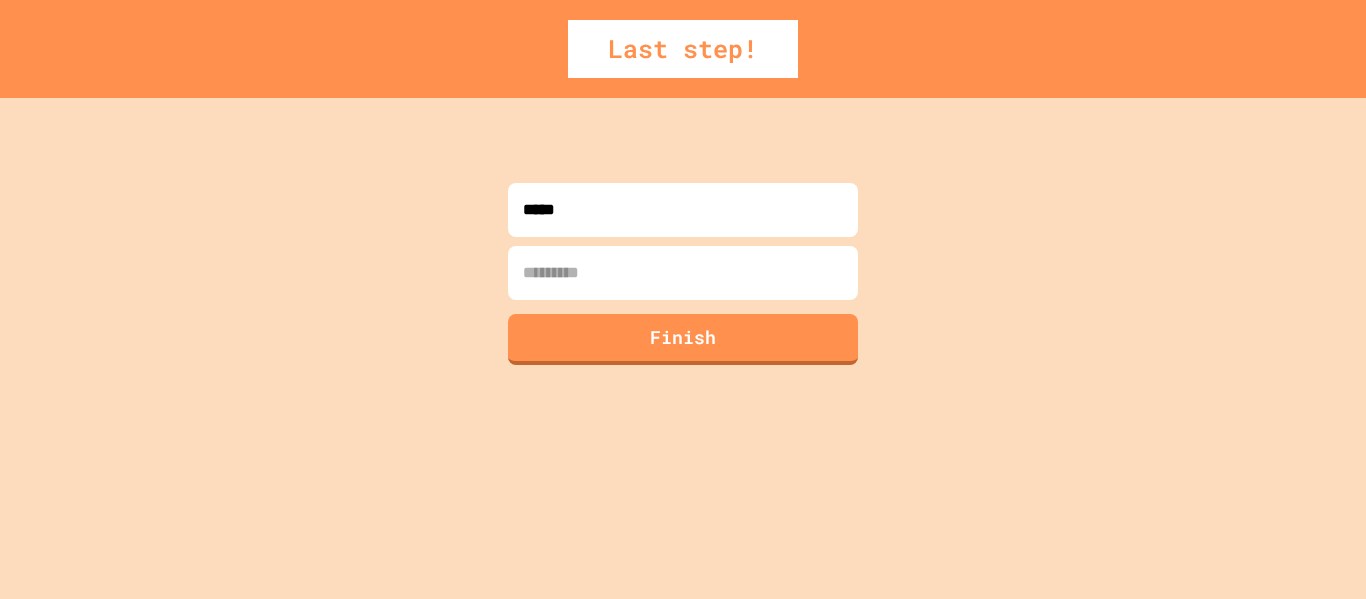 type on "*****" 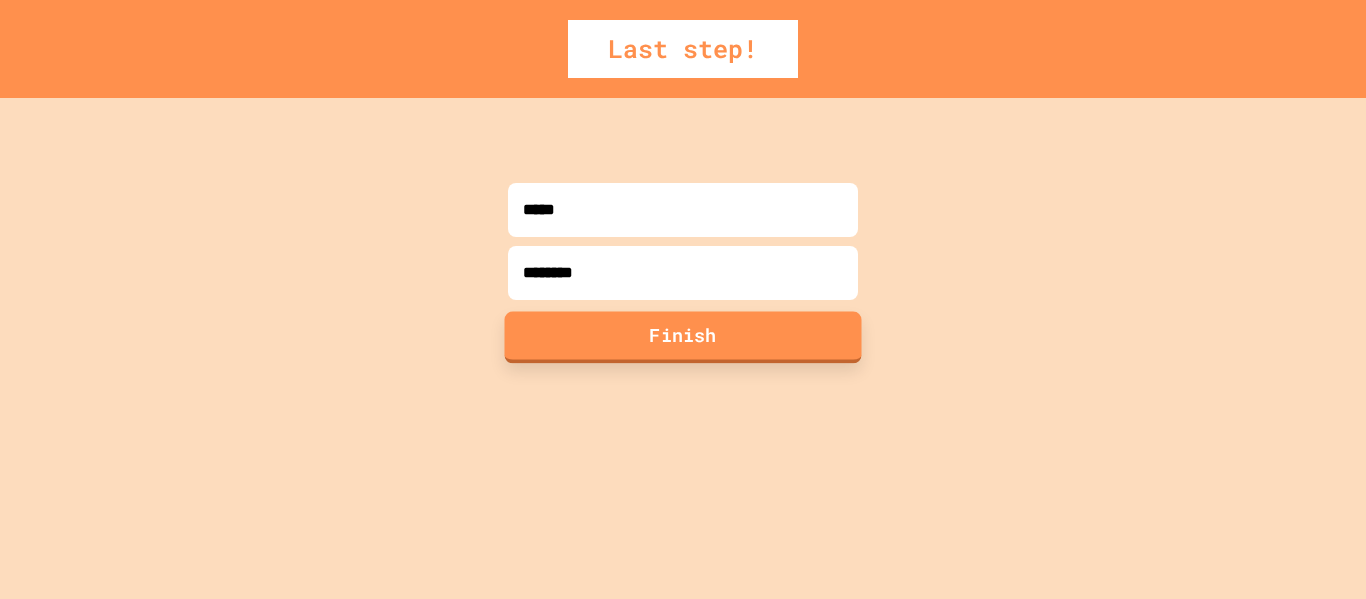 type on "********" 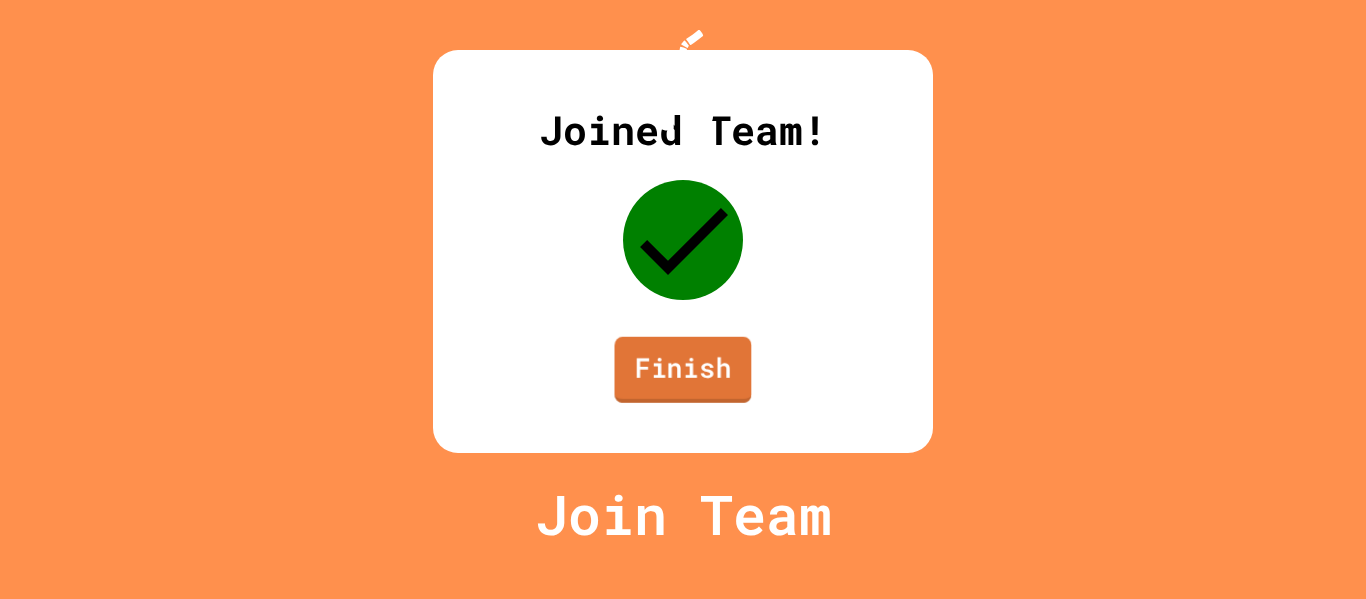 click on "Finish" at bounding box center [683, 370] 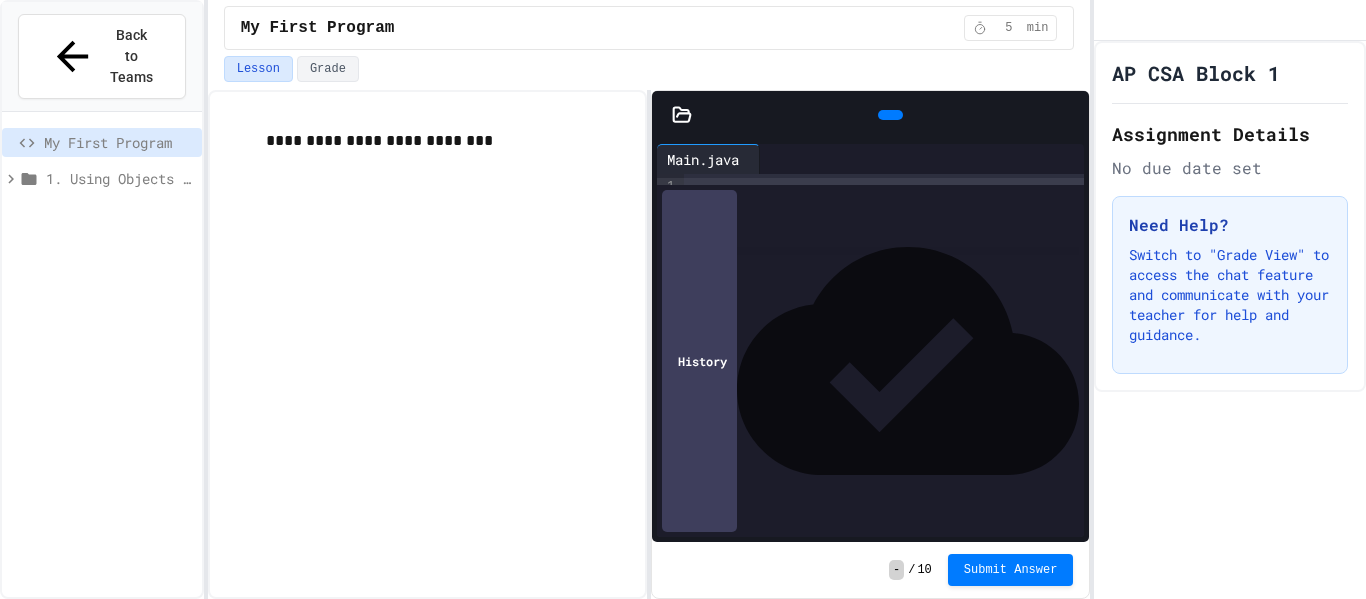 click at bounding box center [884, 188] 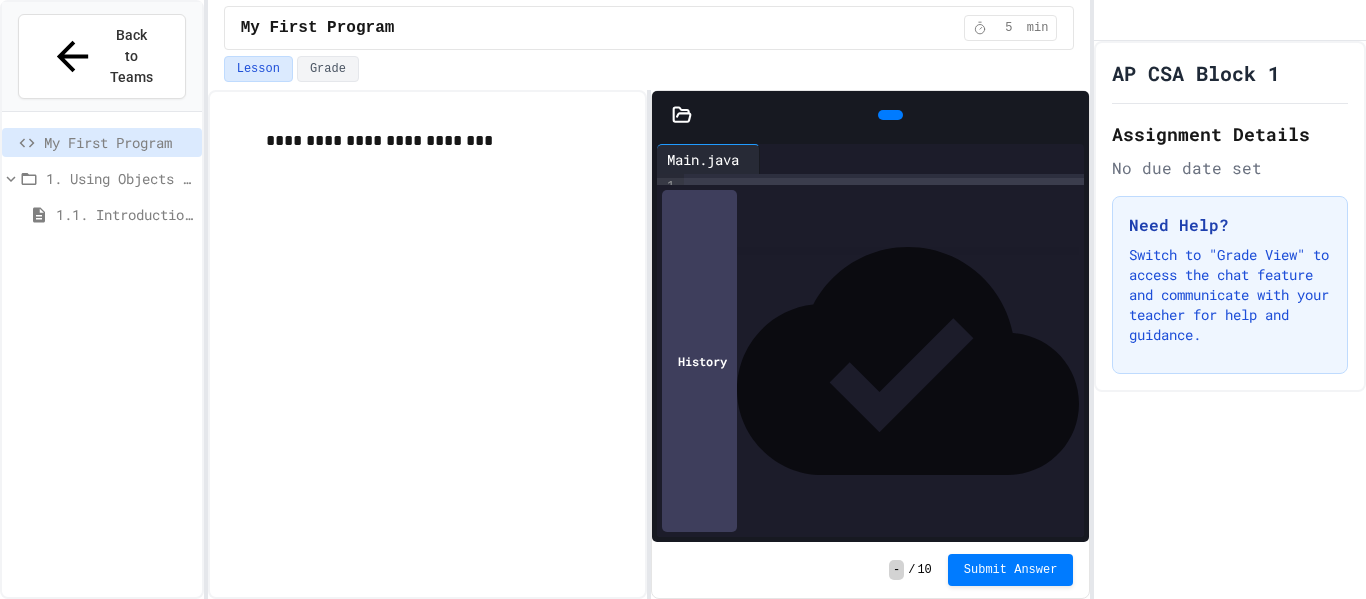 click on "1.1. Introduction to Algorithms, Programming, and Compilers" at bounding box center (125, 214) 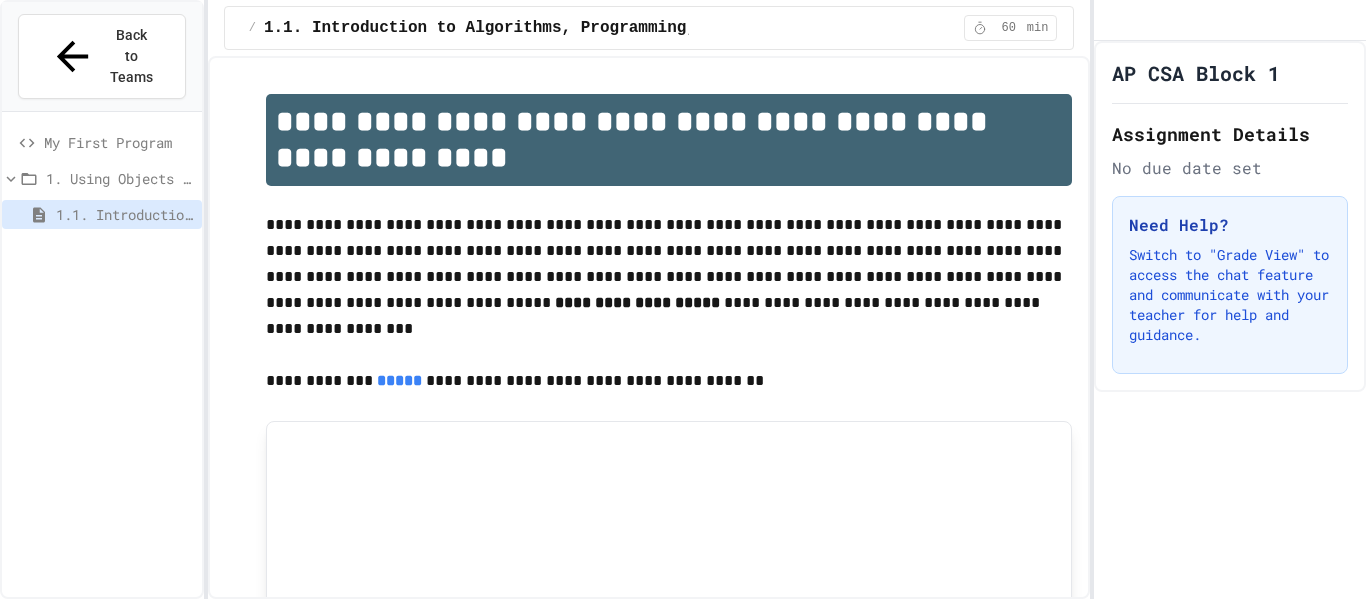 click on "1. Using Objects and Methods" at bounding box center (120, 178) 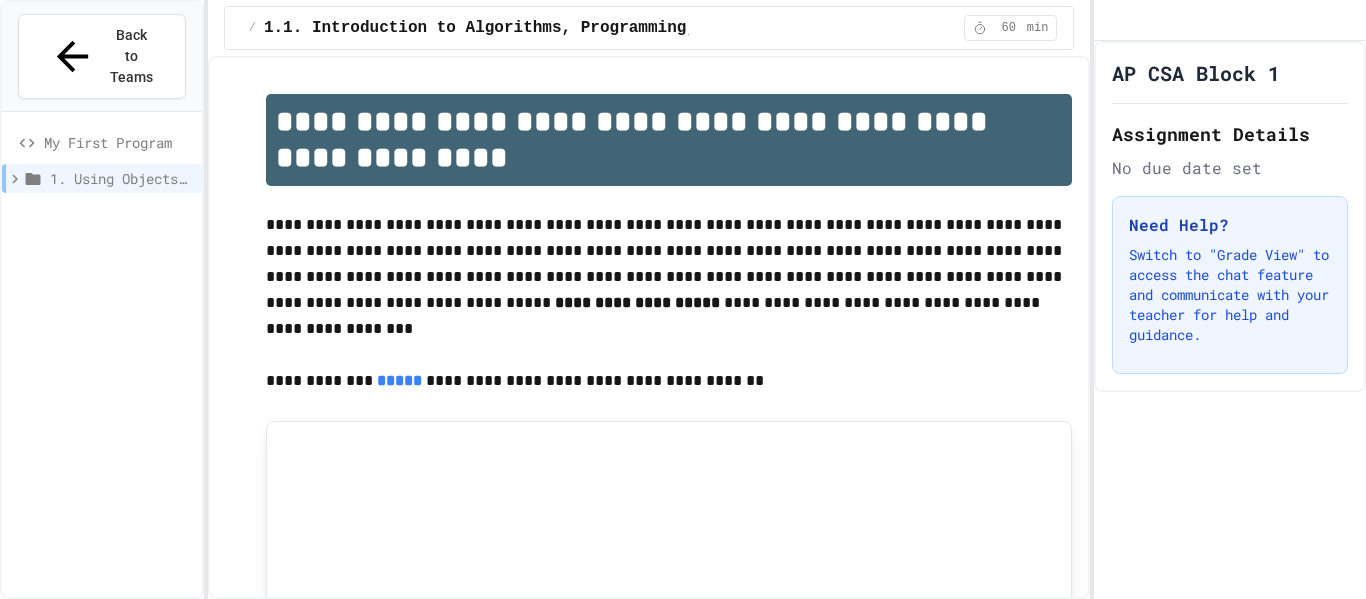 click on "My First Program" at bounding box center (119, 142) 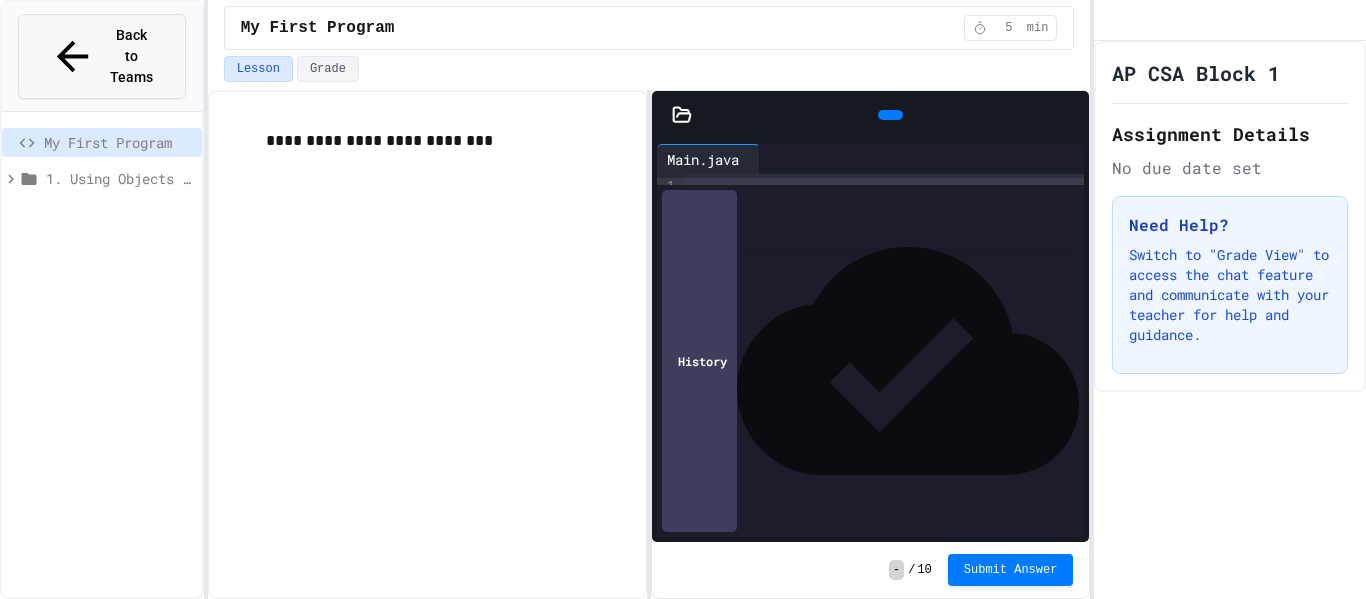 click on "Back to Teams" at bounding box center [131, 56] 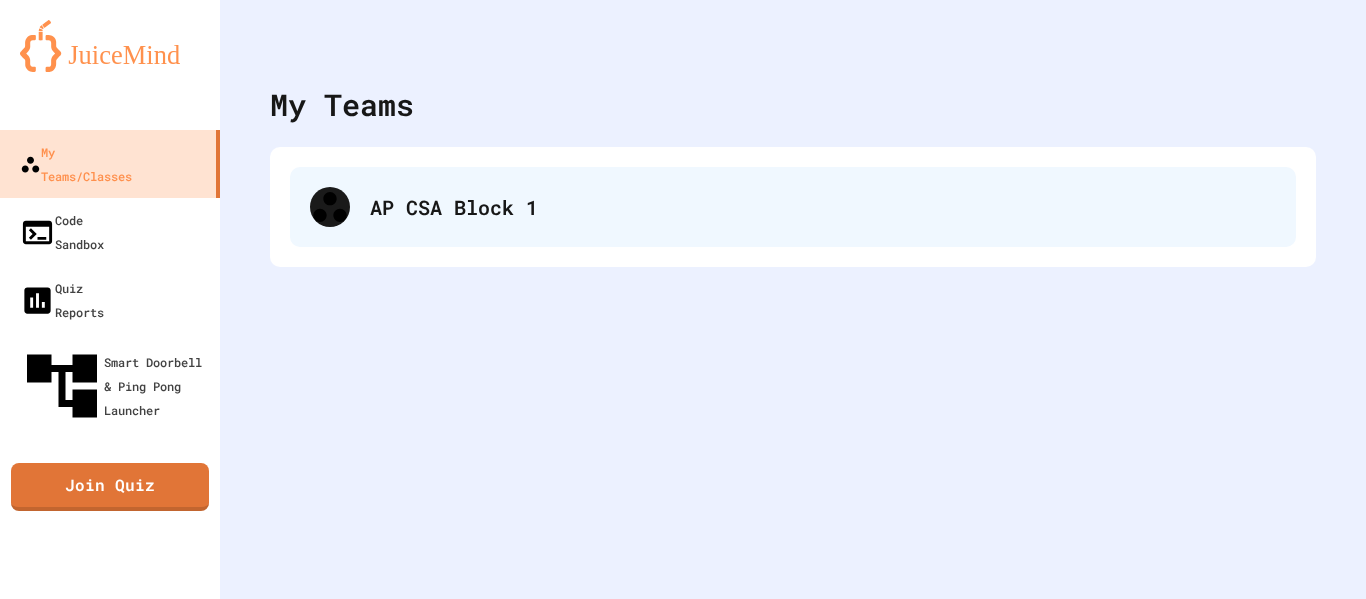 click on "AP CSA Block 1" at bounding box center (823, 207) 